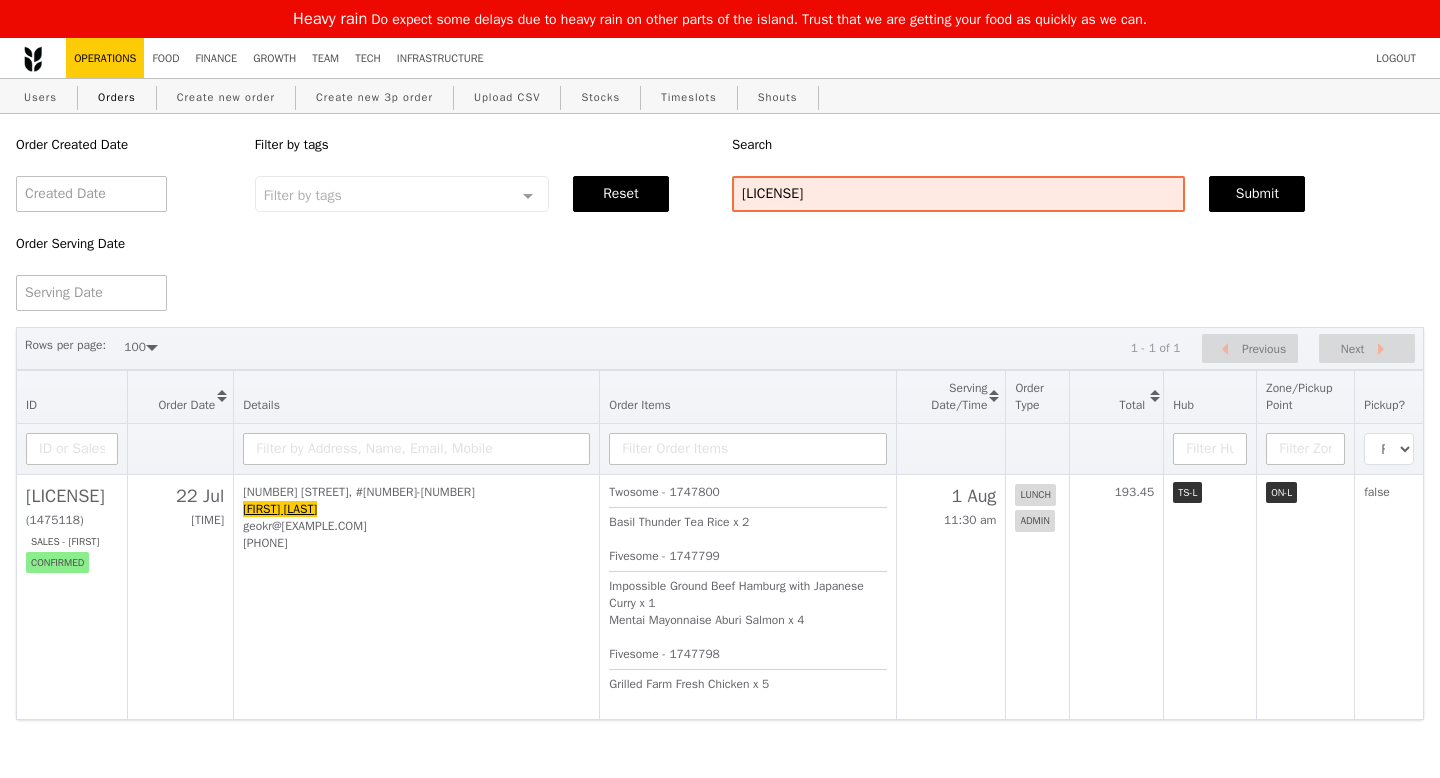 select on "100" 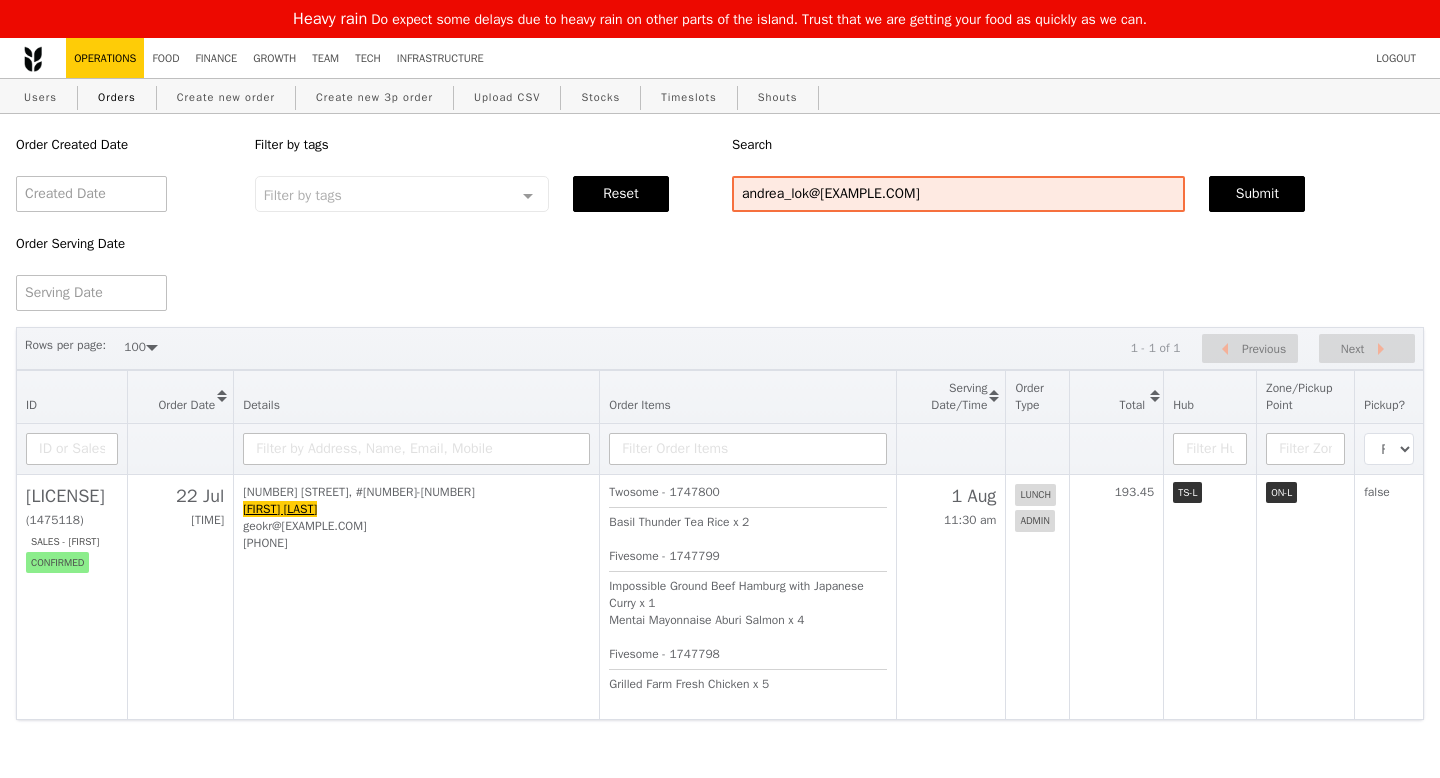 type on "andrea_lok@[EXAMPLE.COM]" 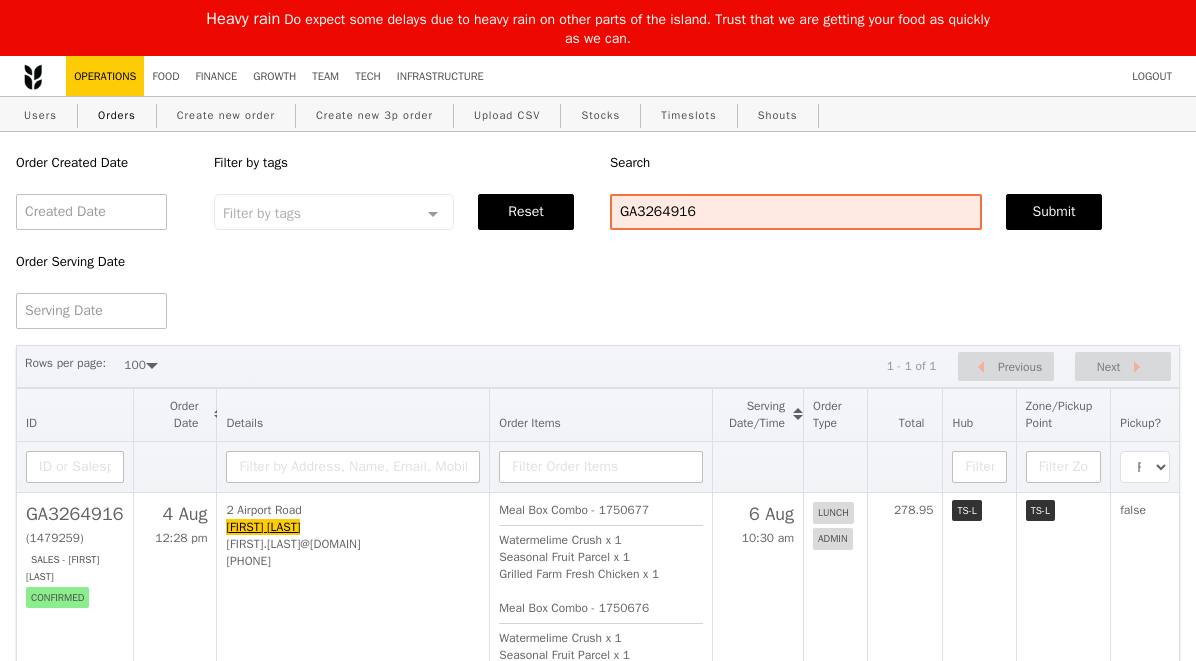 select on "100" 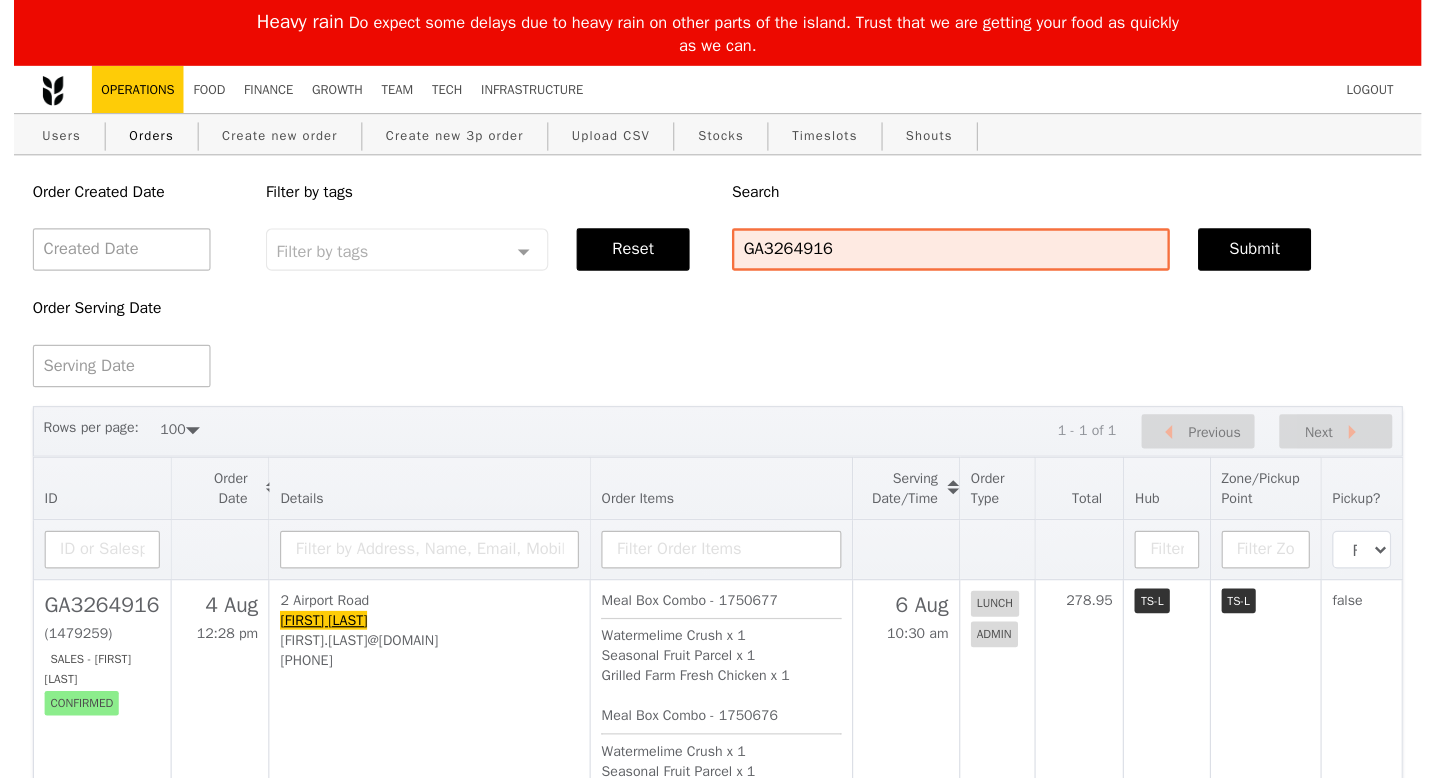 scroll, scrollTop: 0, scrollLeft: 0, axis: both 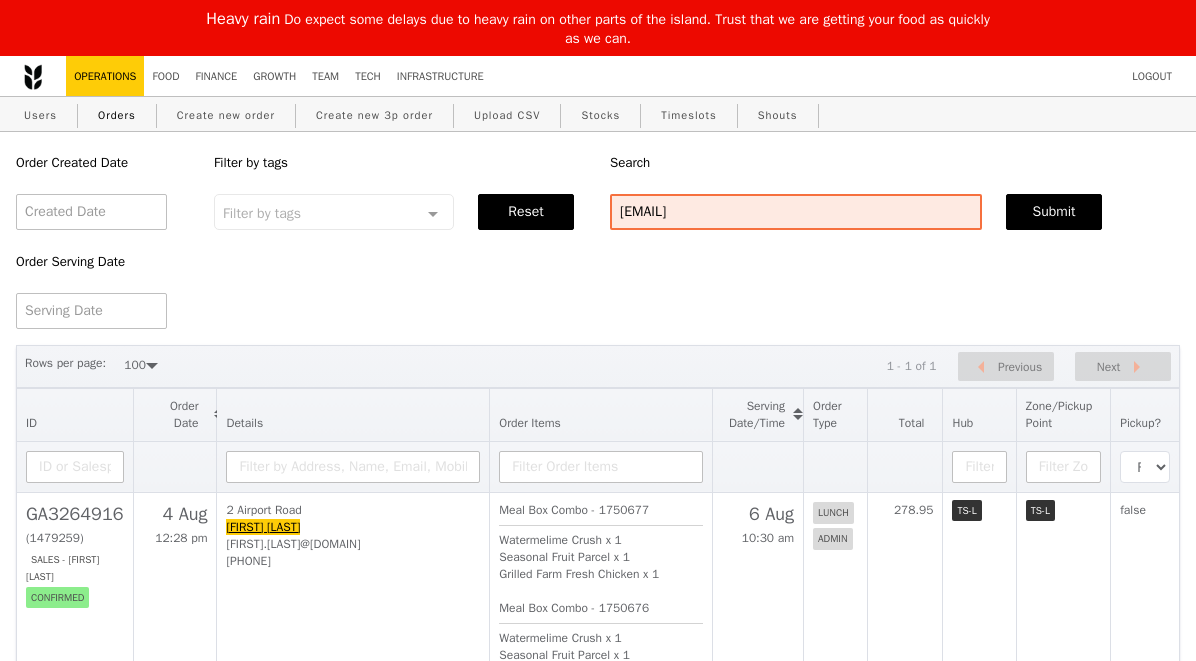type on "beelian.low@exxonmobil.com" 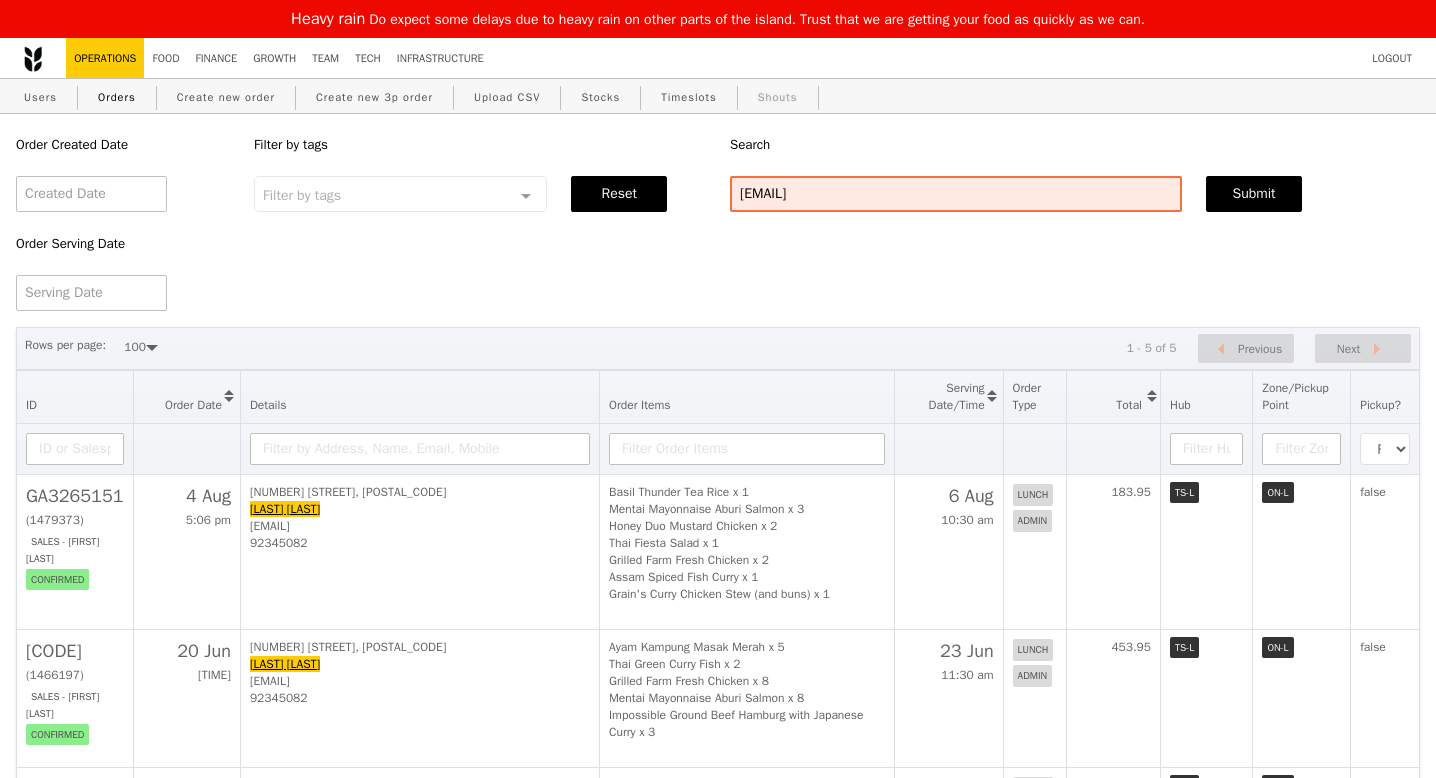 click on "Shouts" at bounding box center (778, 97) 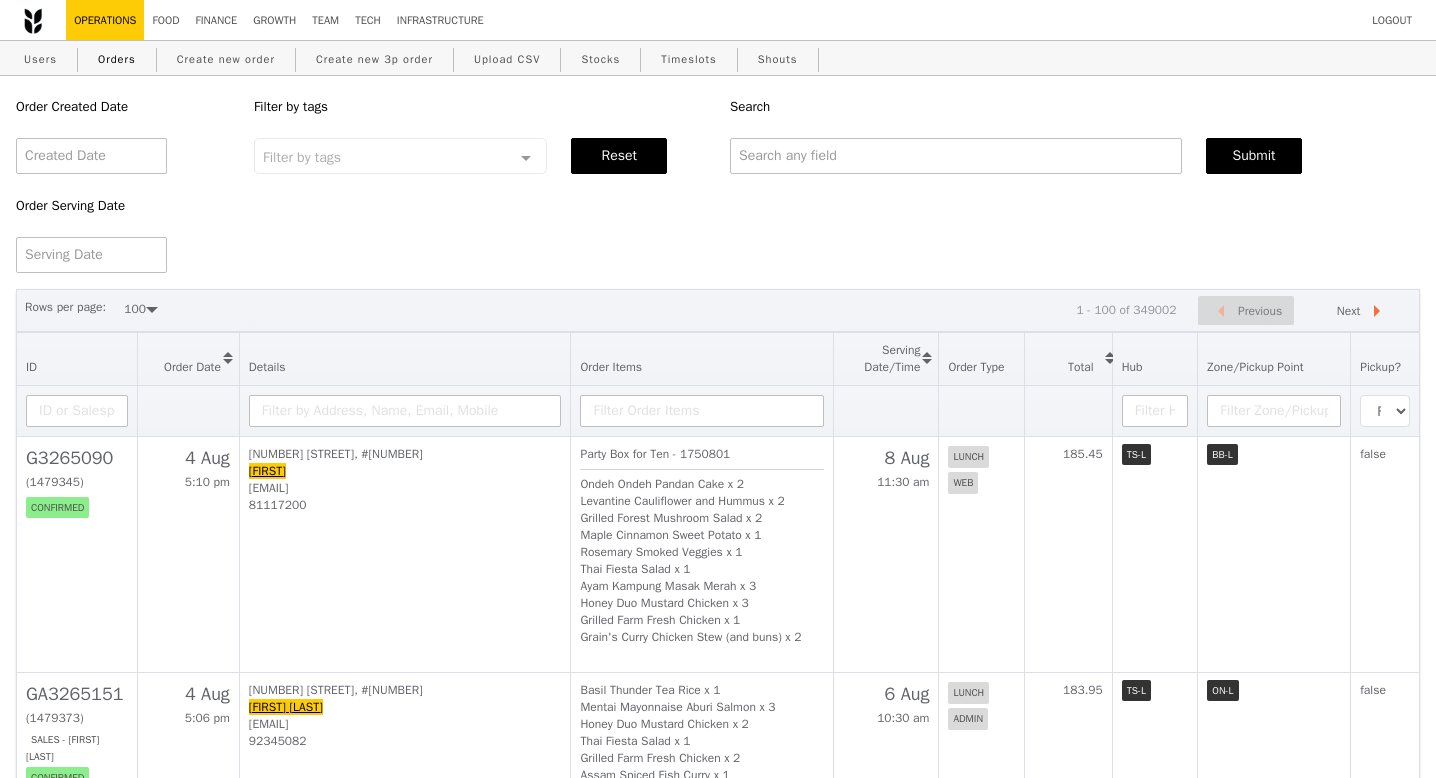 select on "100" 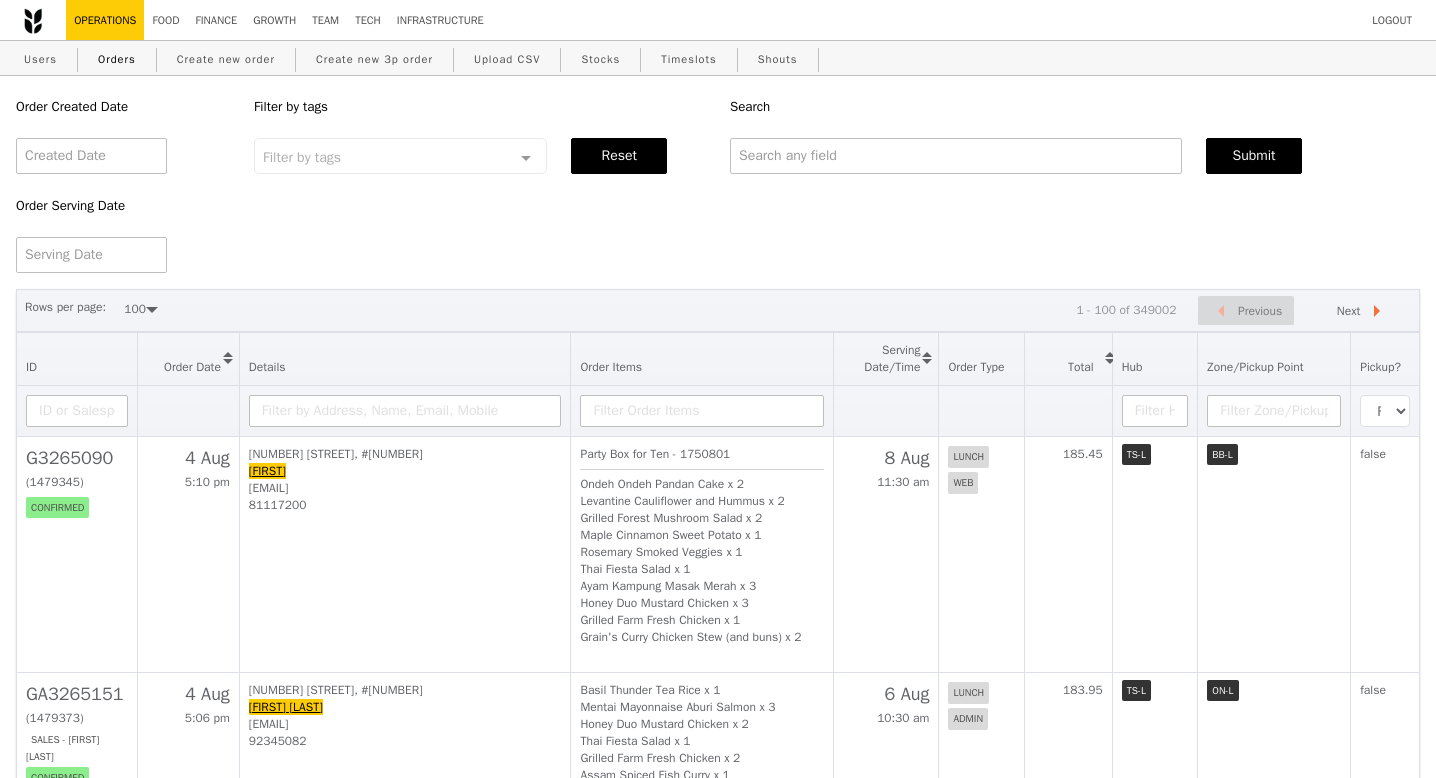 scroll, scrollTop: 0, scrollLeft: 0, axis: both 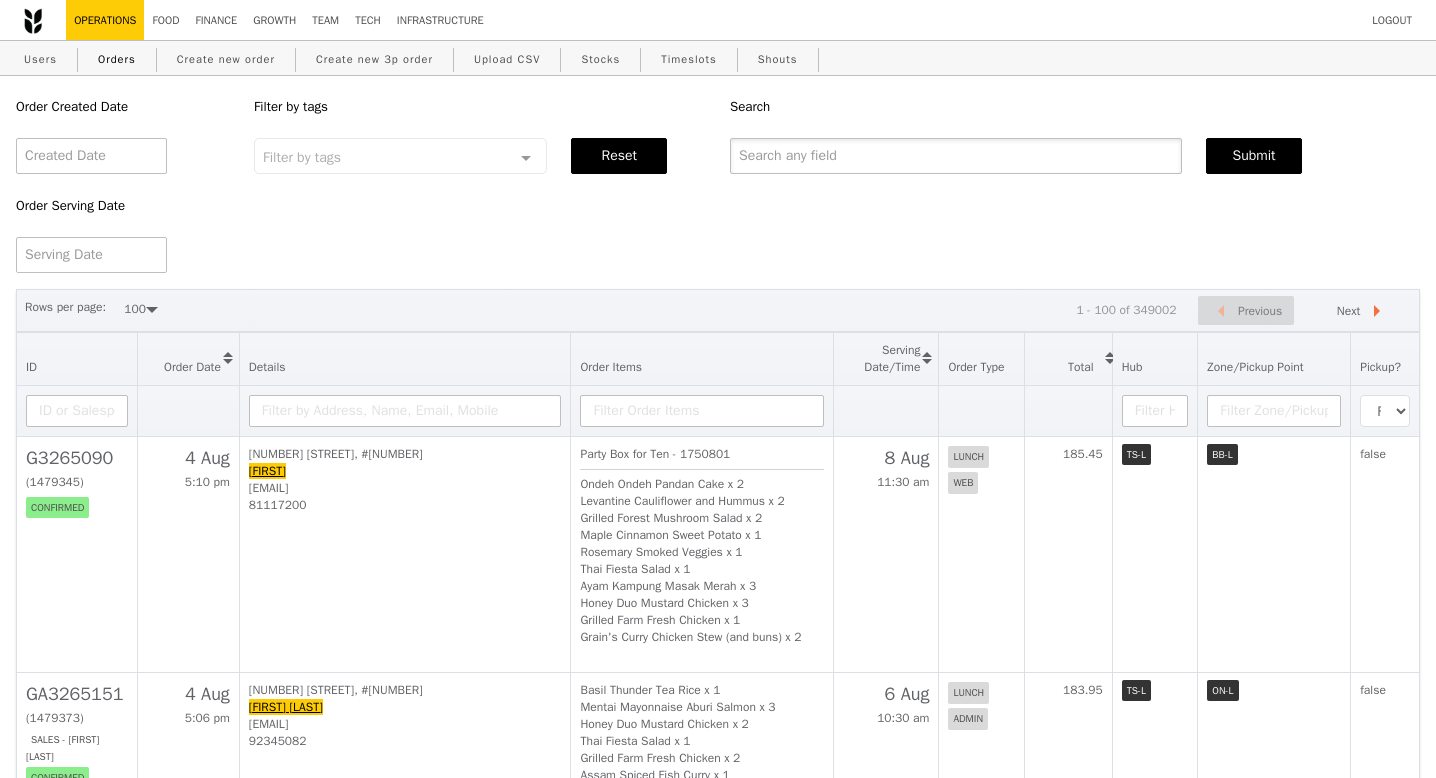 click at bounding box center [956, 156] 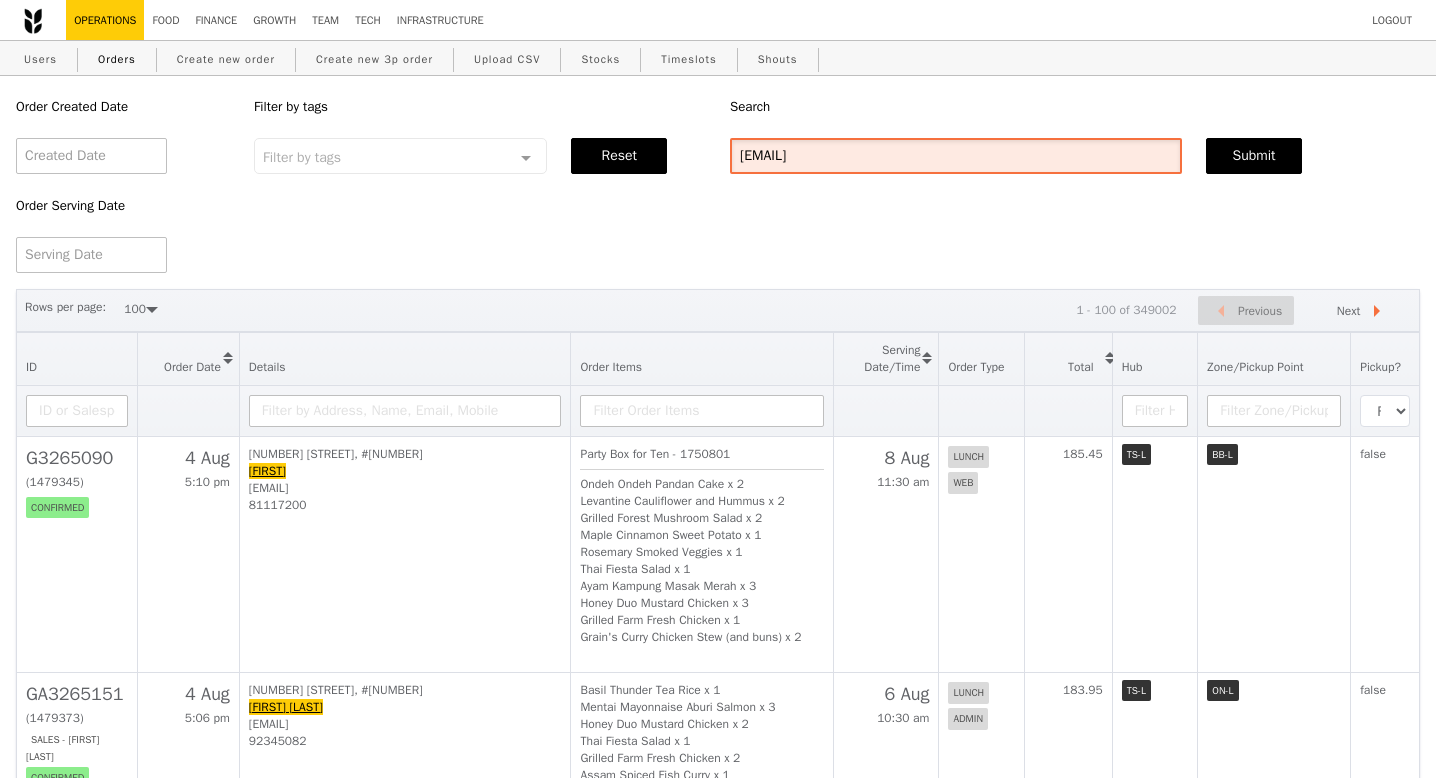 type on "[EMAIL]" 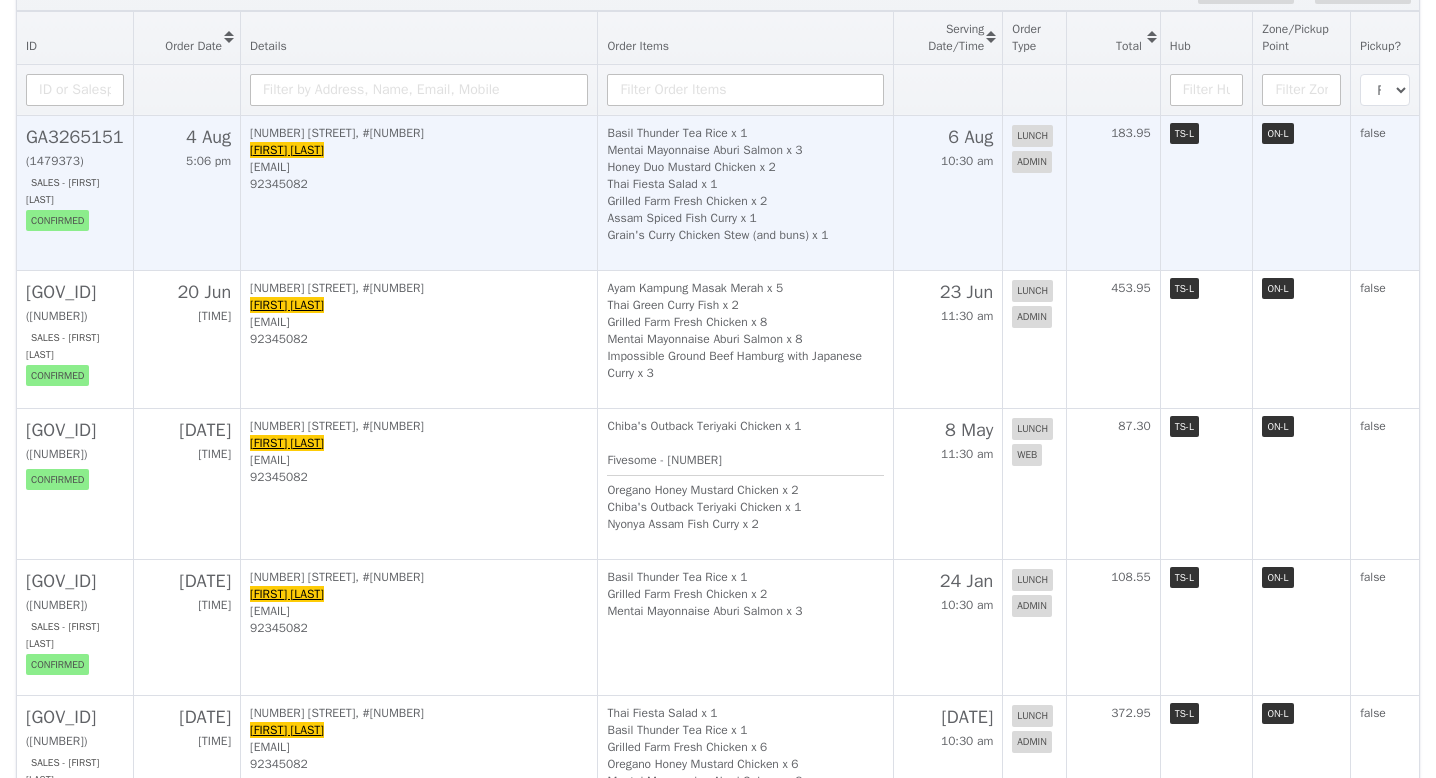 scroll, scrollTop: 326, scrollLeft: 0, axis: vertical 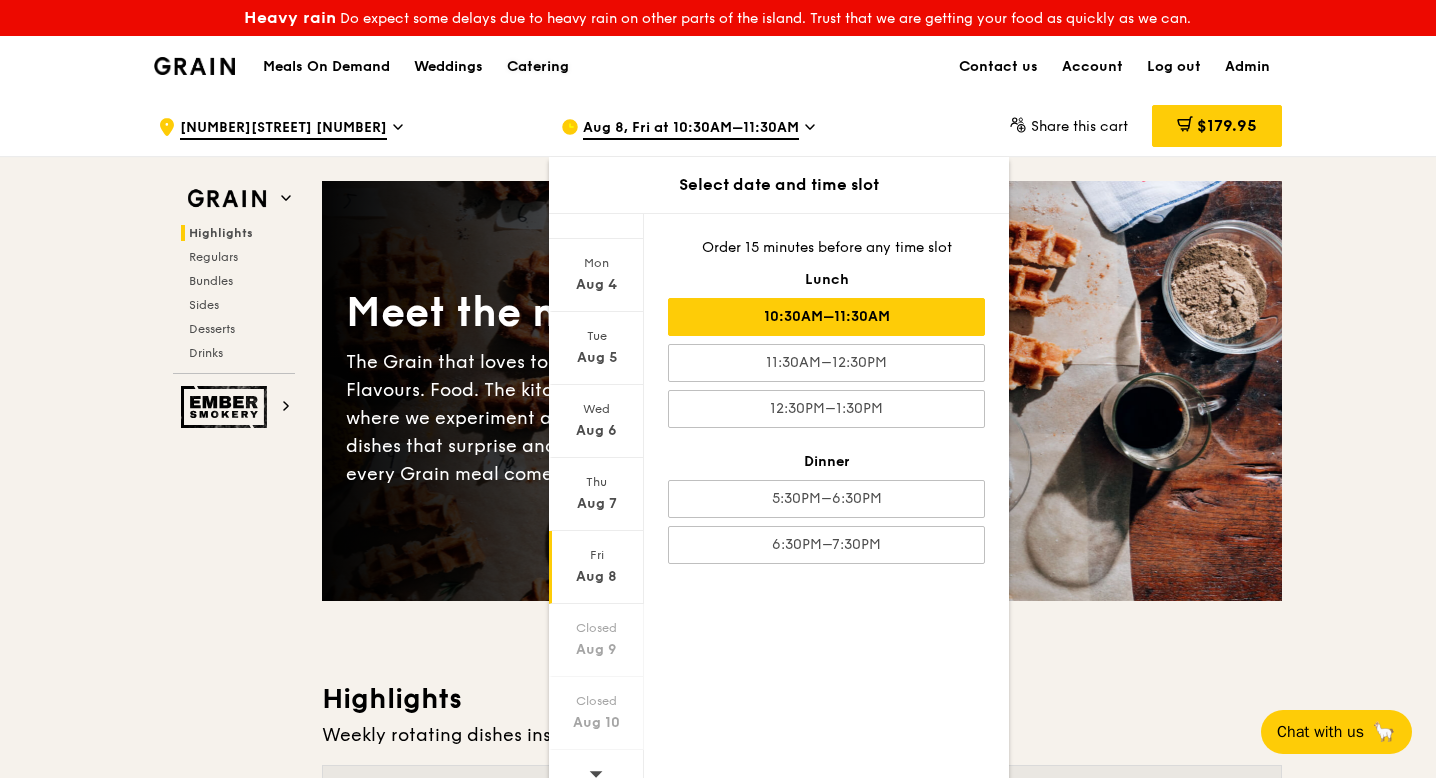 click on "Catering" at bounding box center [538, 67] 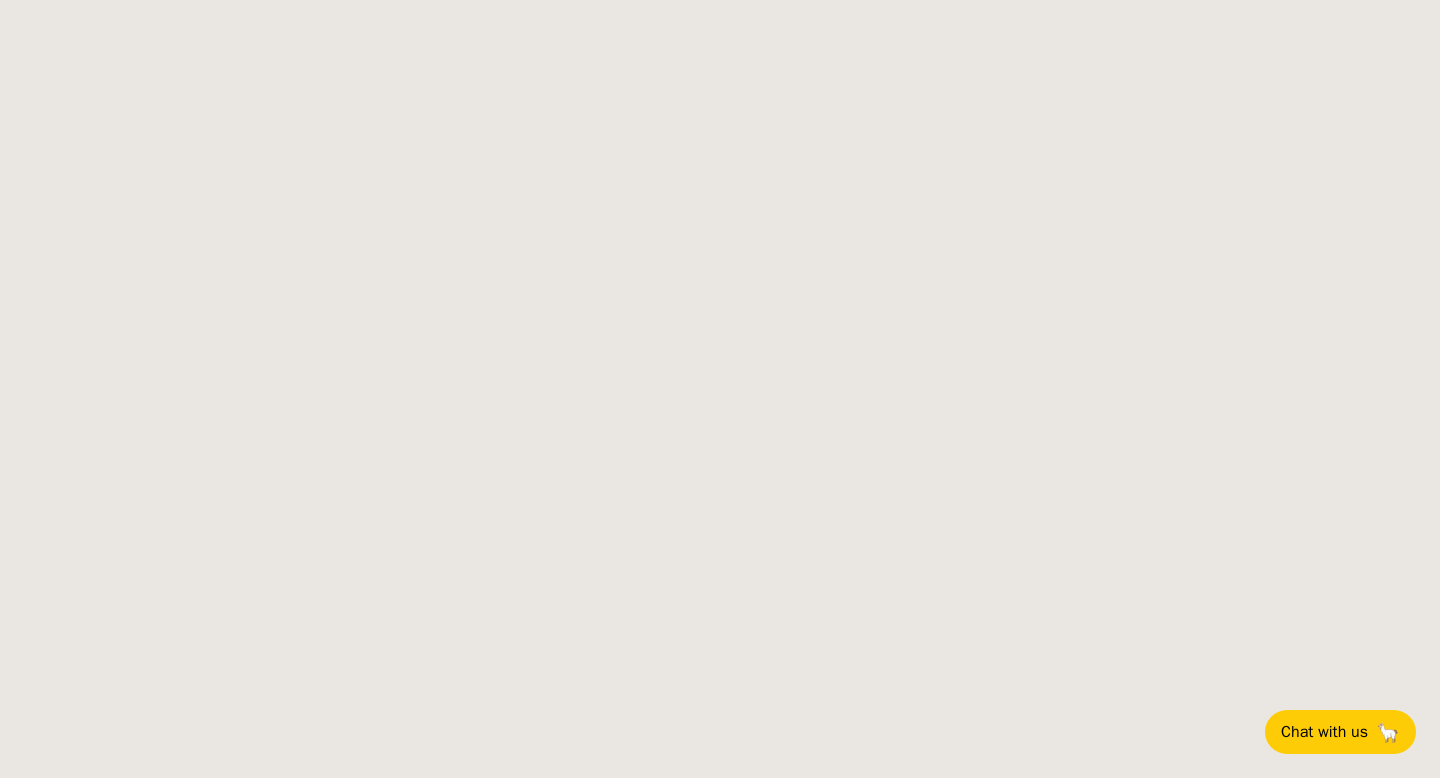 scroll, scrollTop: 0, scrollLeft: 0, axis: both 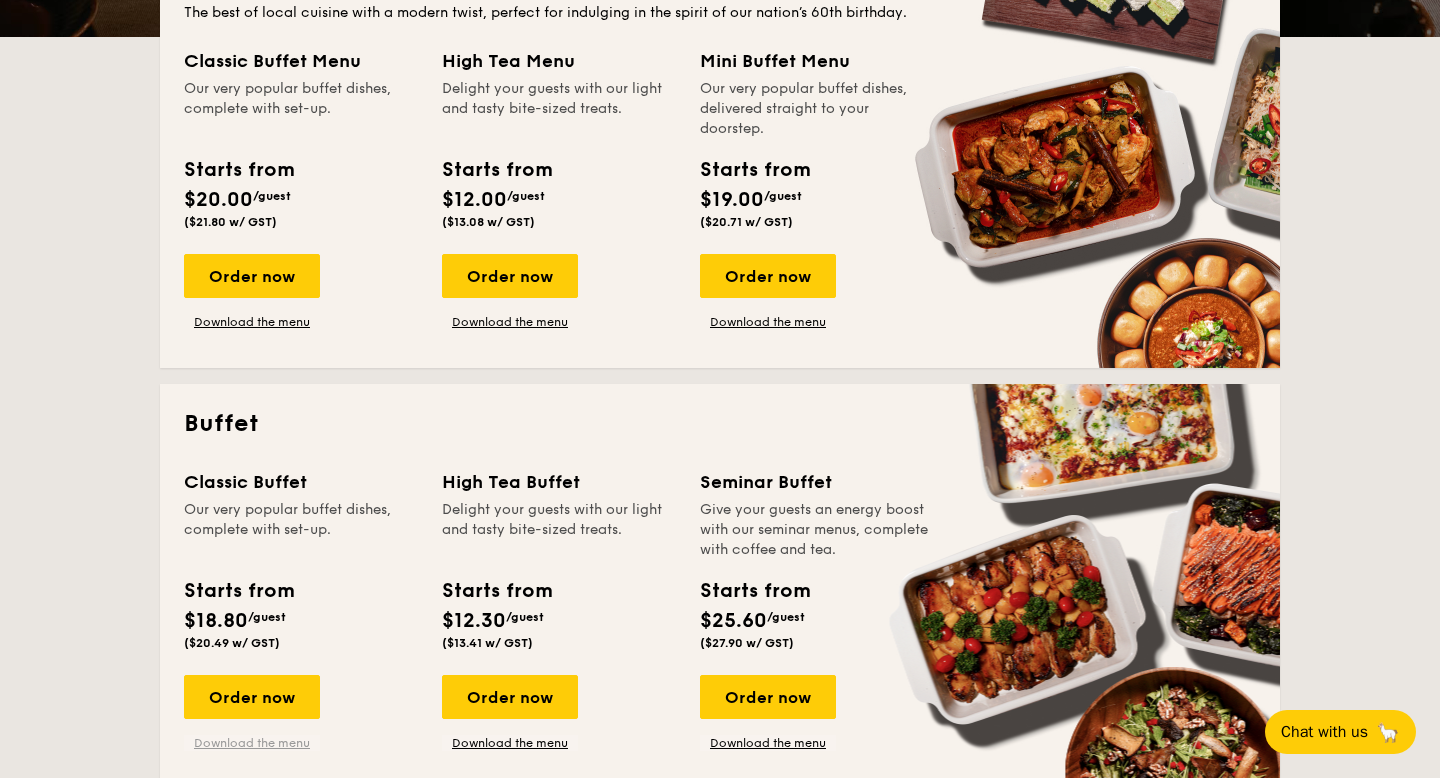 click on "Download the menu" at bounding box center [252, 743] 